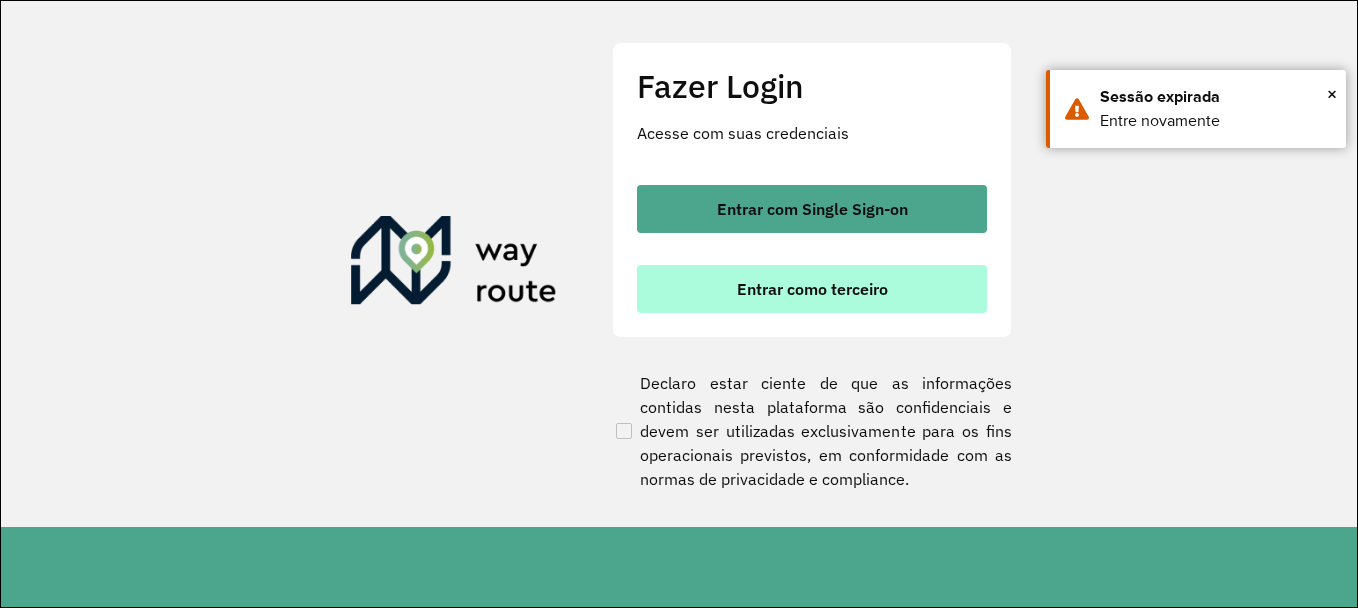 scroll, scrollTop: 0, scrollLeft: 0, axis: both 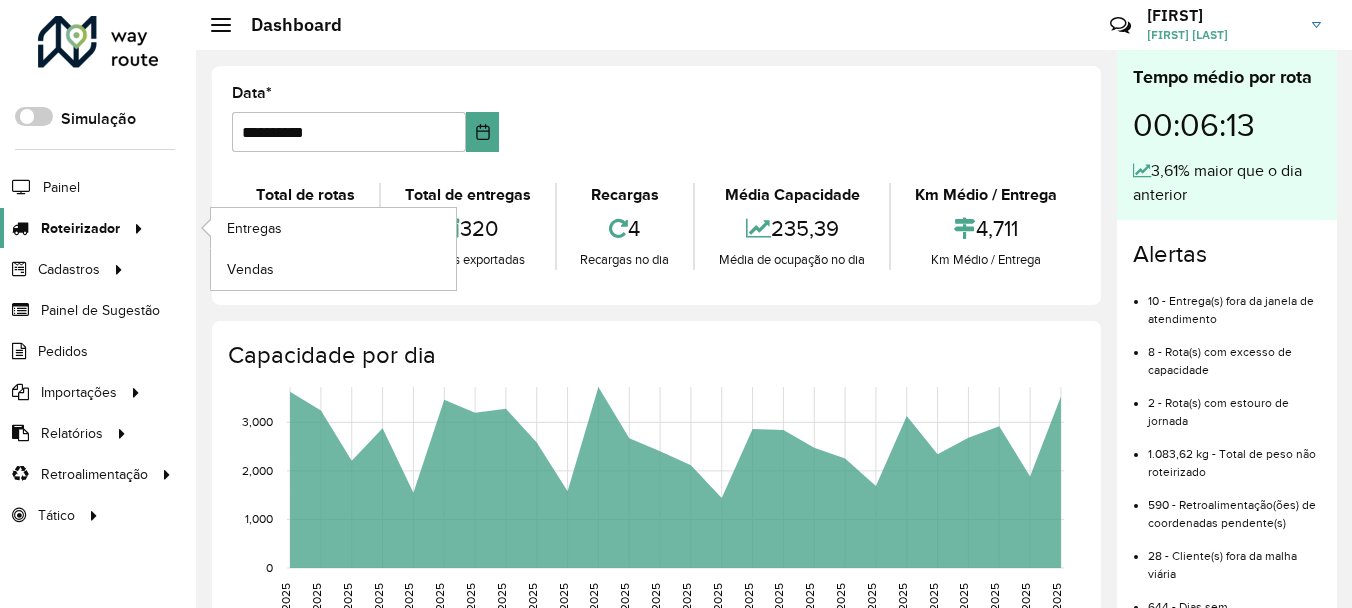 click on "Roteirizador" 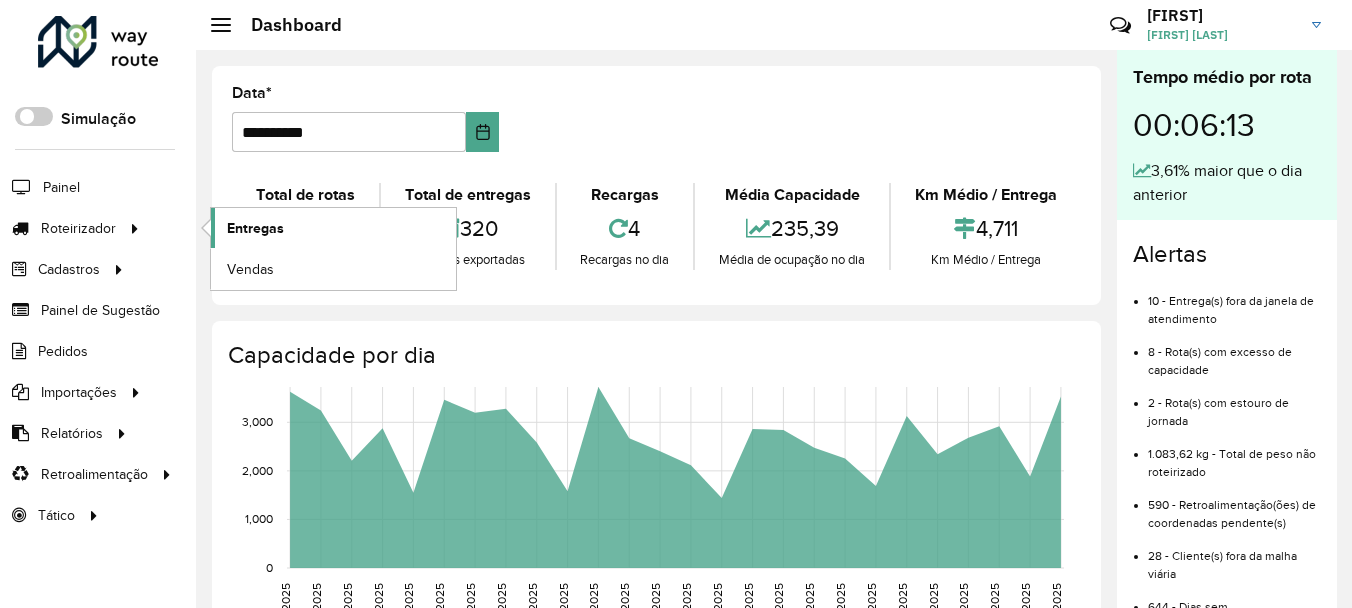 click on "Entregas" 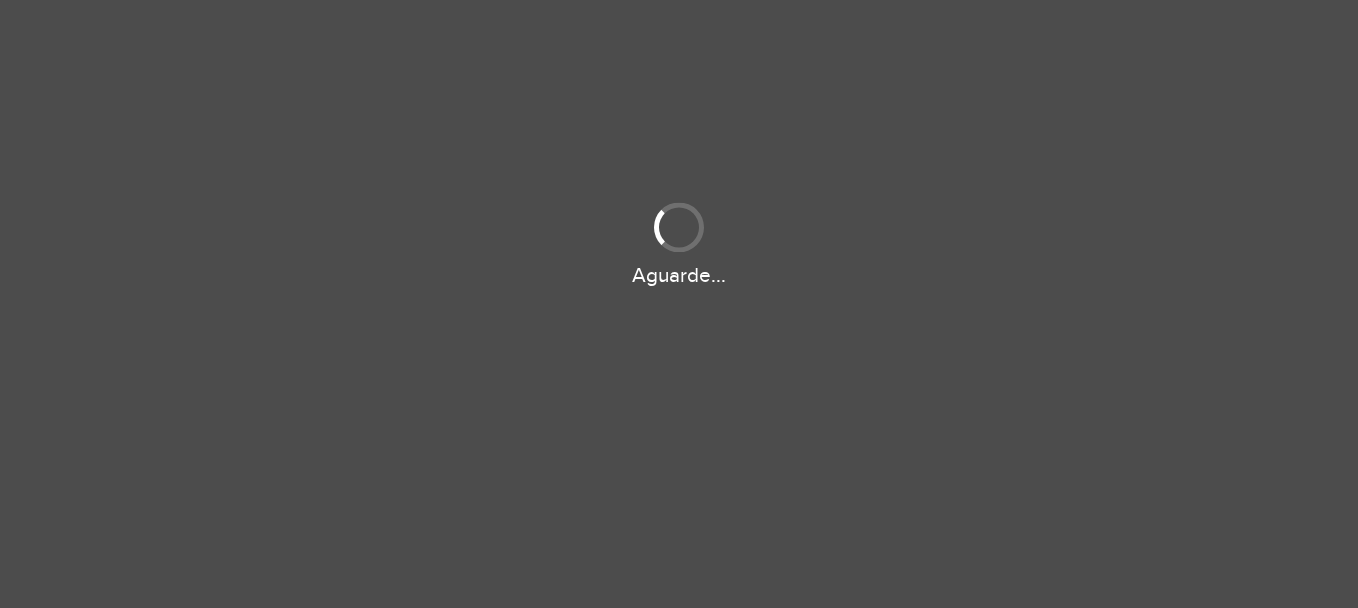 scroll, scrollTop: 0, scrollLeft: 0, axis: both 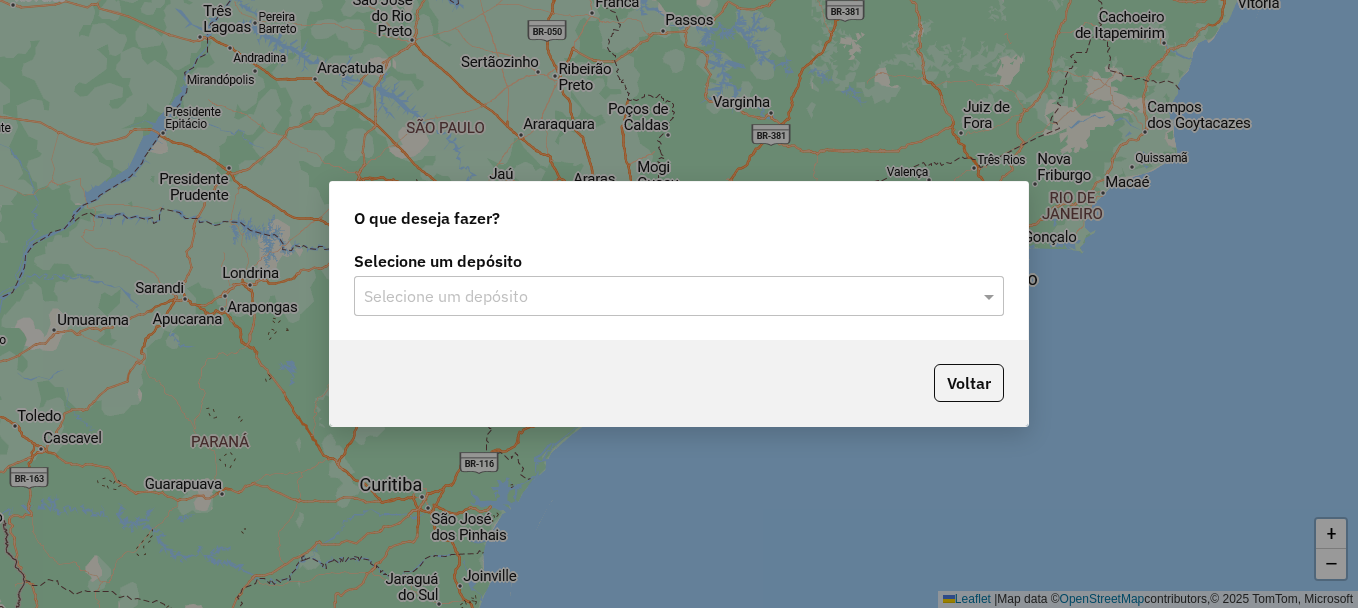 click 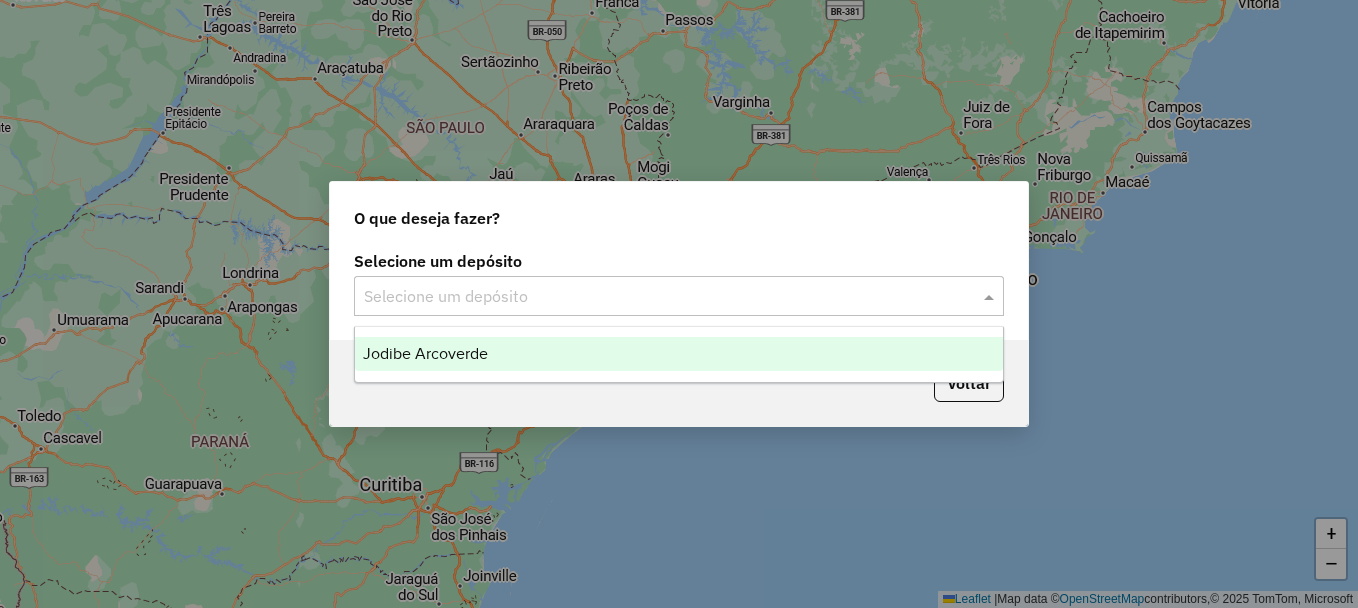 click on "Jodibe Arcoverde" at bounding box center (425, 353) 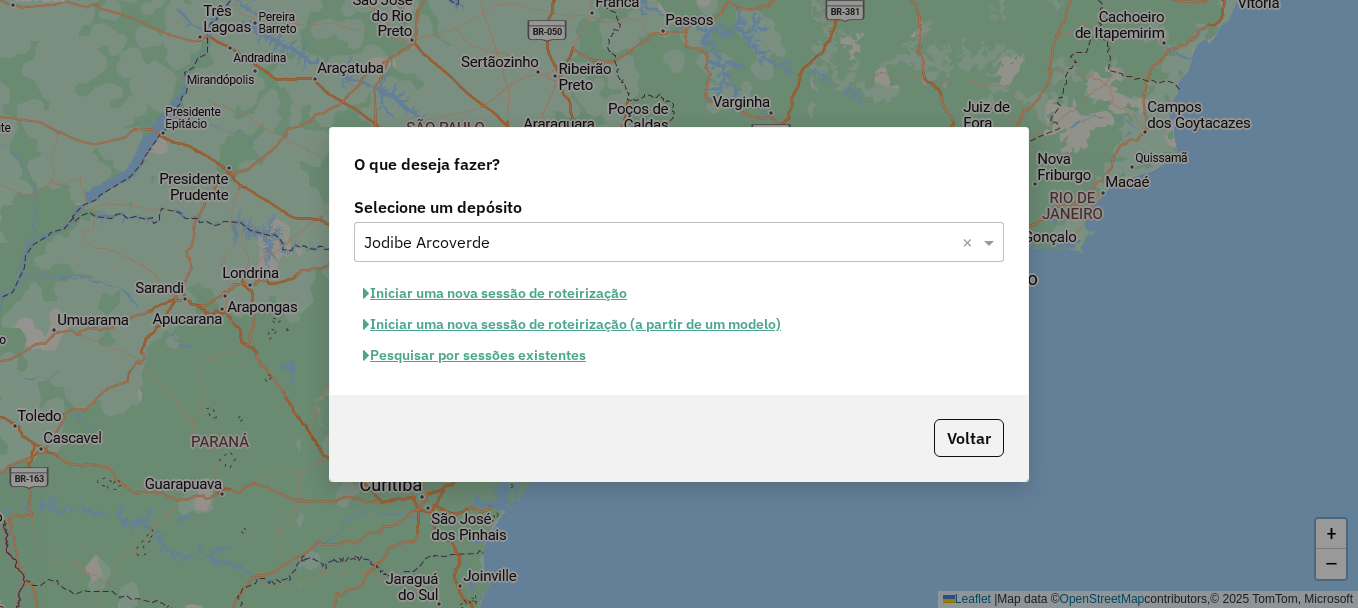 click on "Pesquisar por sessões existentes" 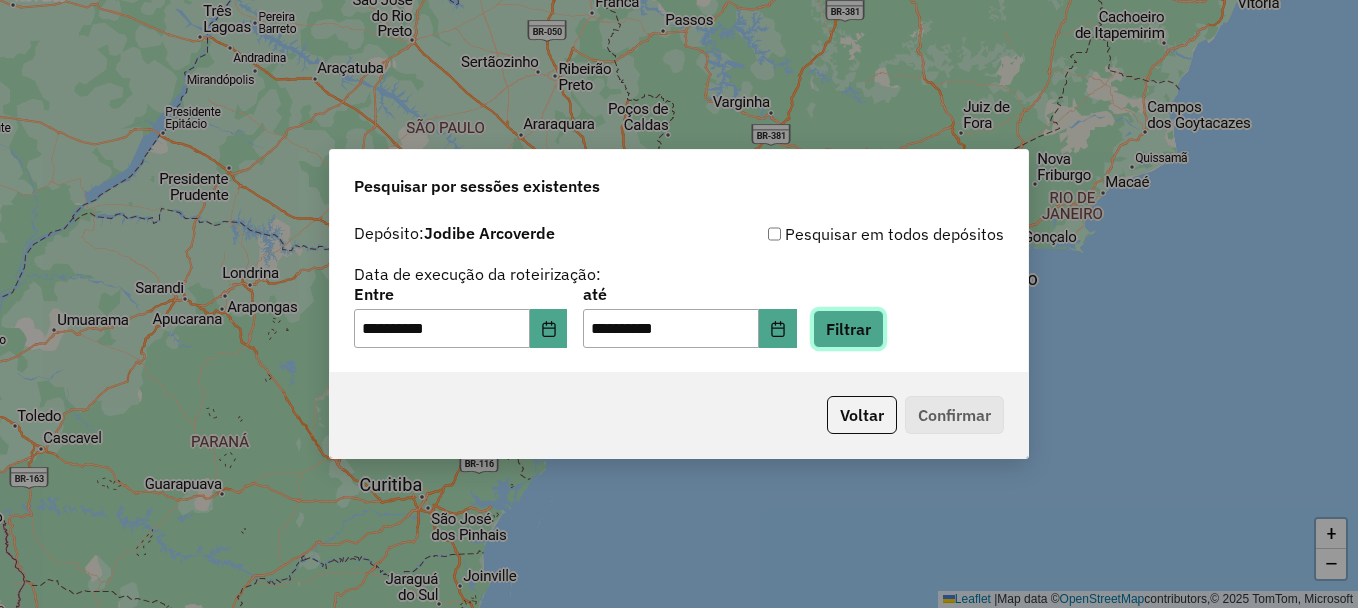 click on "Filtrar" 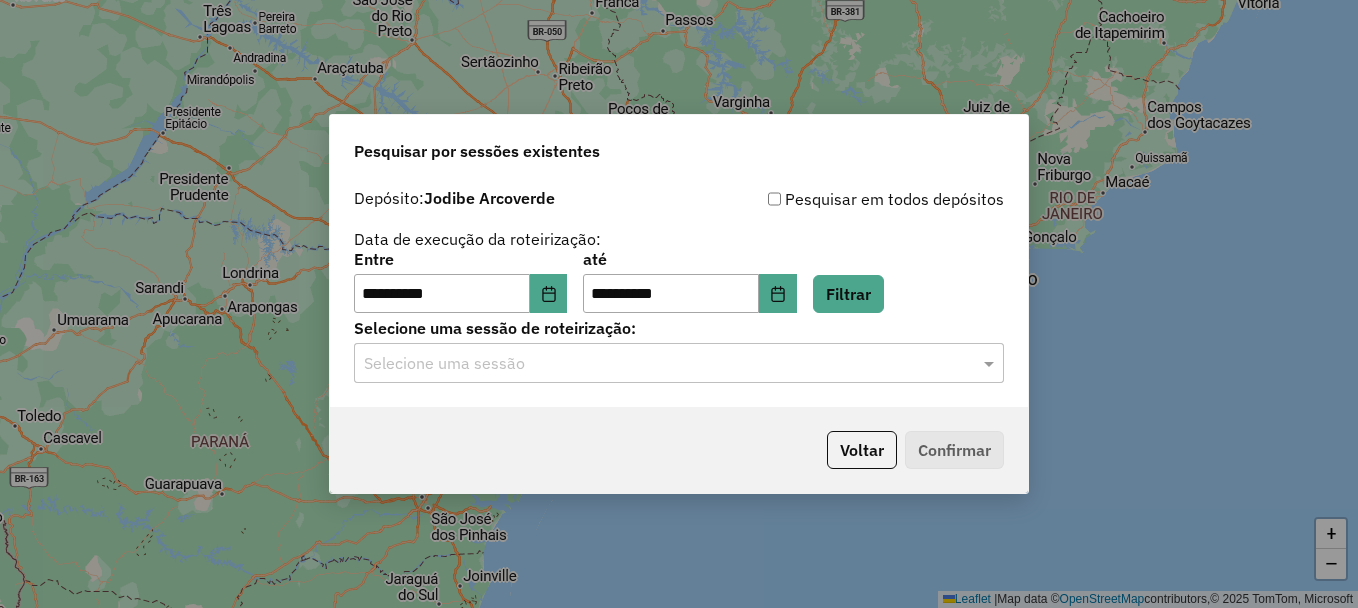 click on "**********" at bounding box center (679, 304) 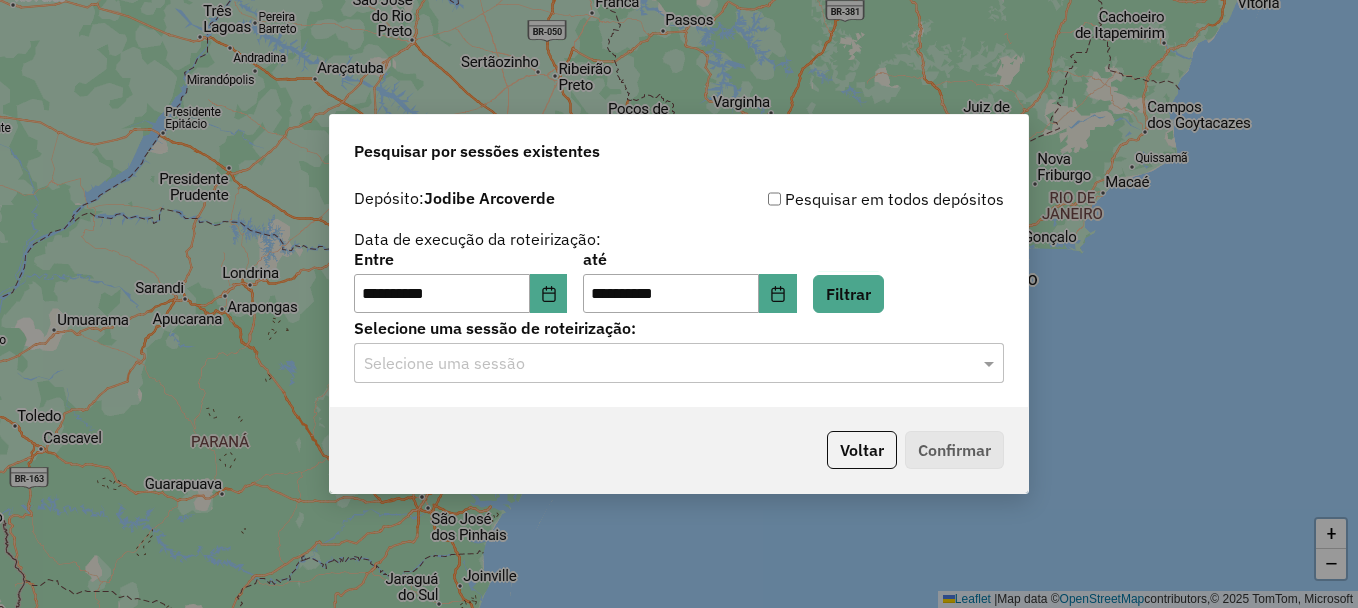 click 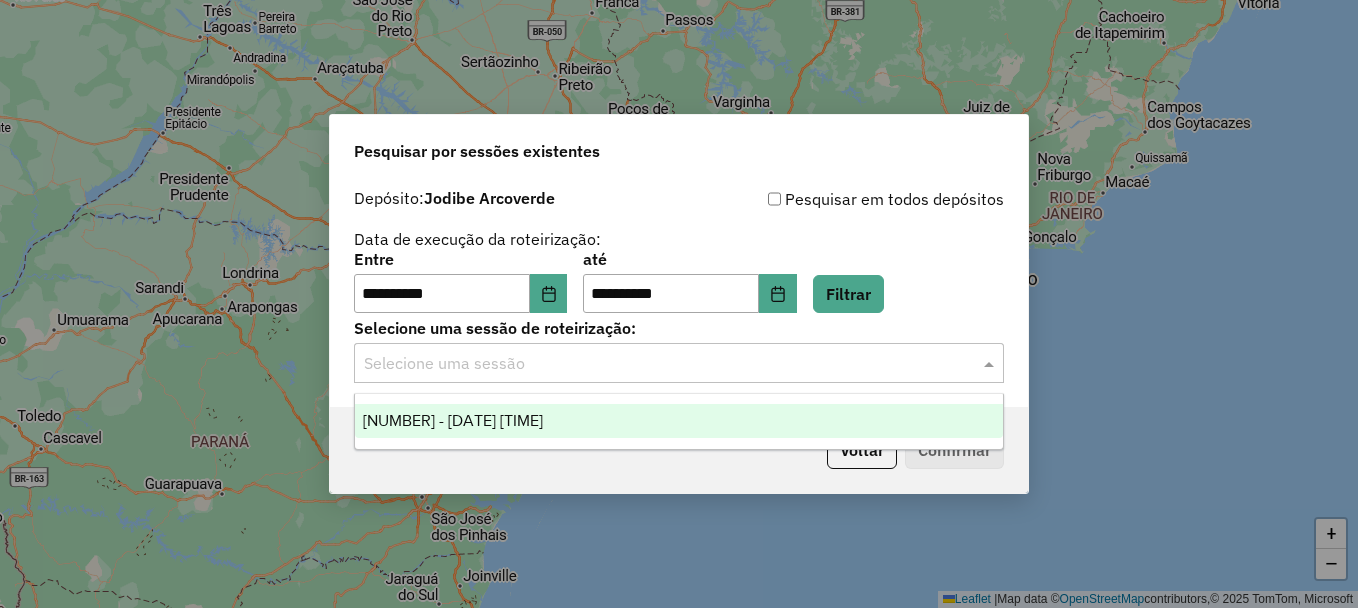 click on "974878 - 05/08/2025 18:19" at bounding box center [679, 421] 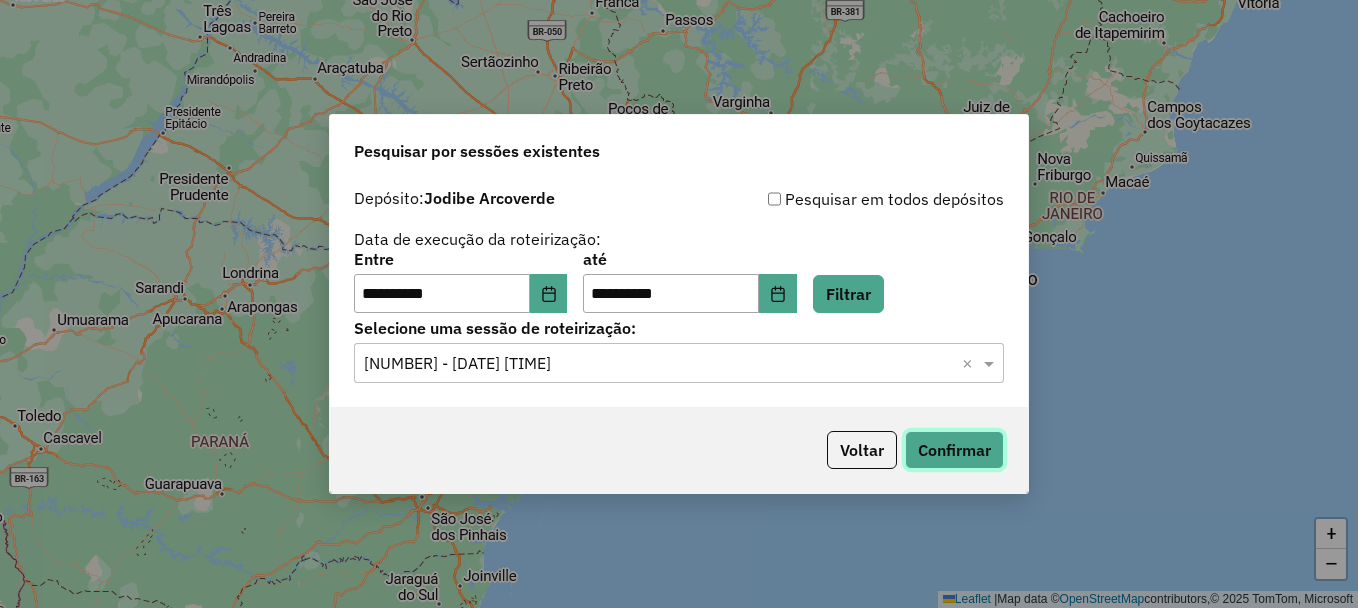 click on "Confirmar" 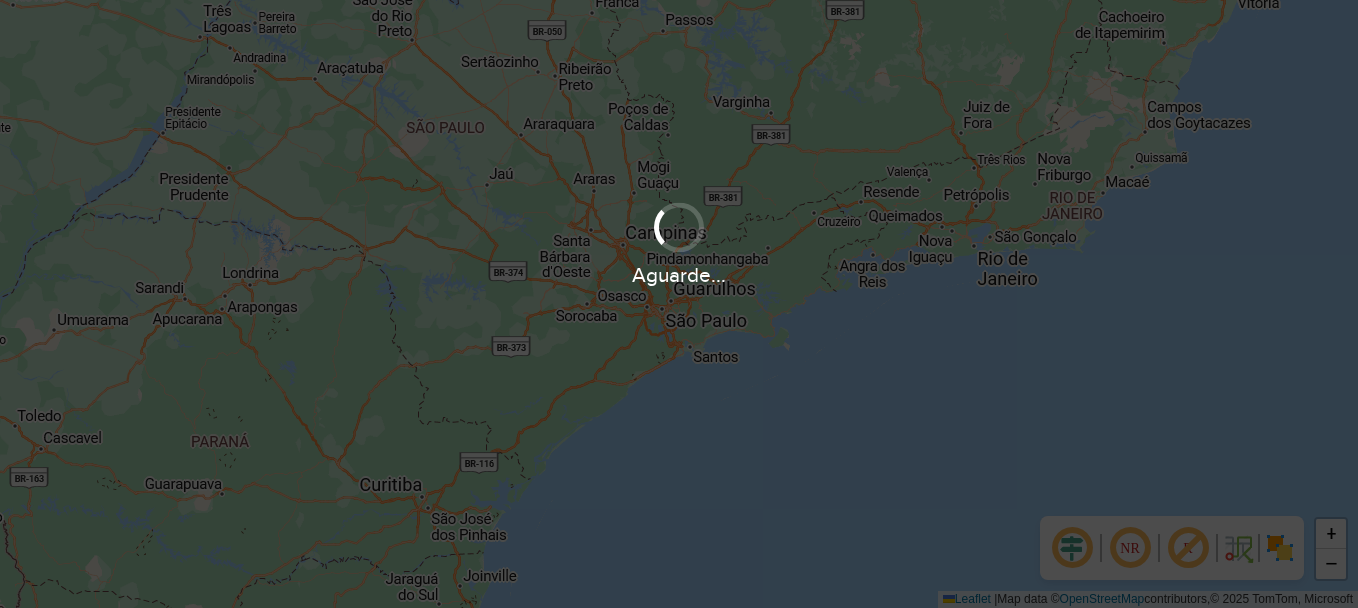 scroll, scrollTop: 0, scrollLeft: 0, axis: both 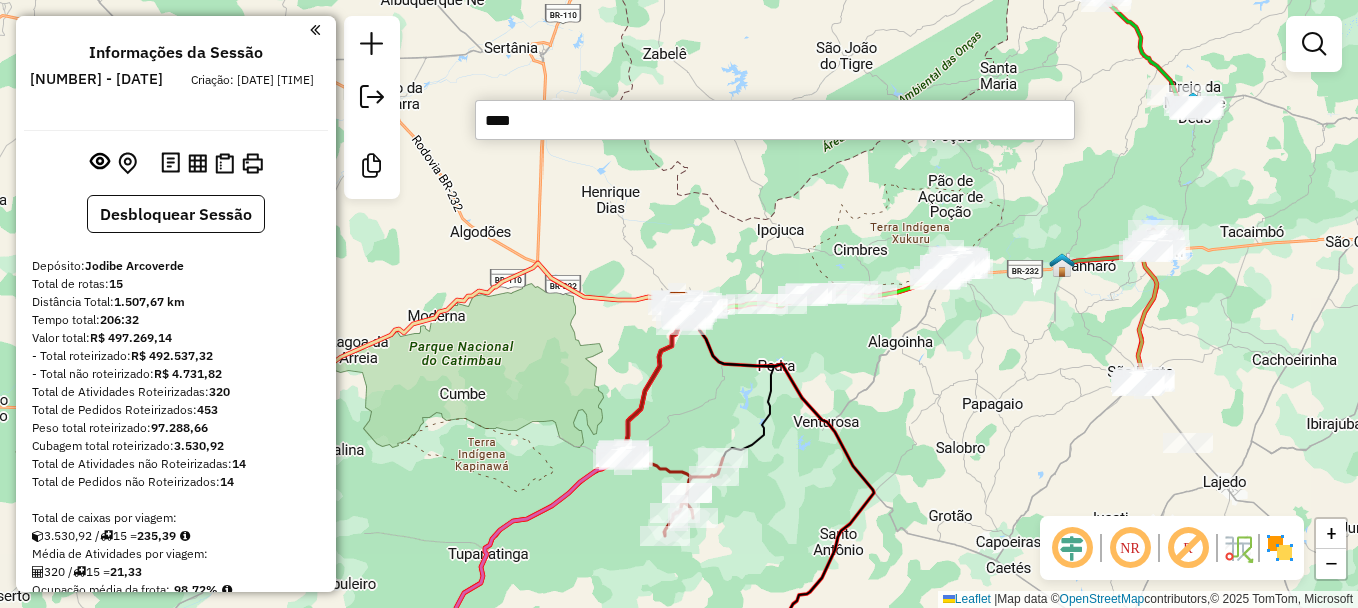 click on "****" at bounding box center (775, 120) 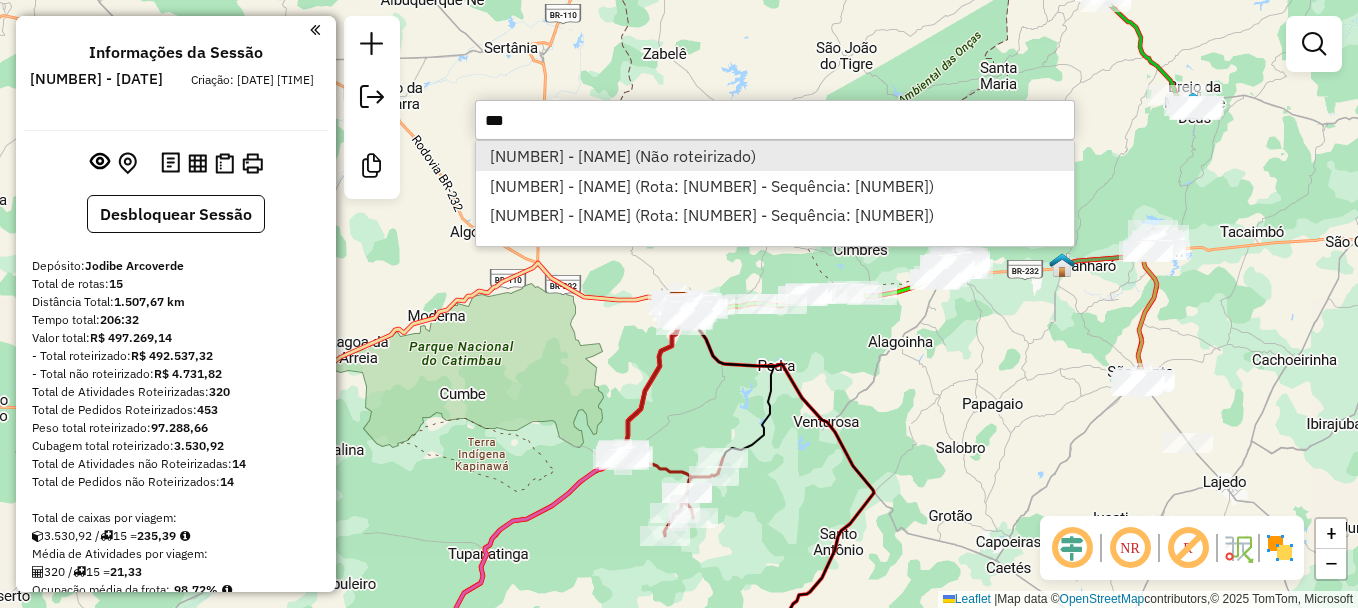 type on "***" 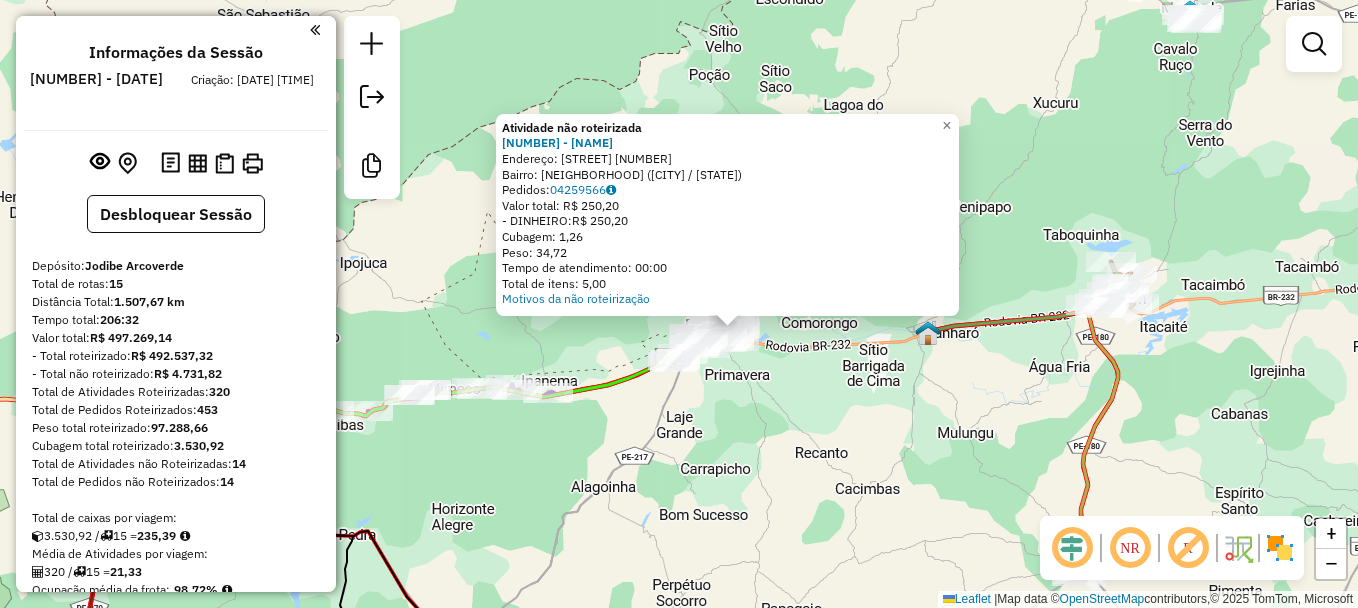 drag, startPoint x: 669, startPoint y: 415, endPoint x: 777, endPoint y: 419, distance: 108.07405 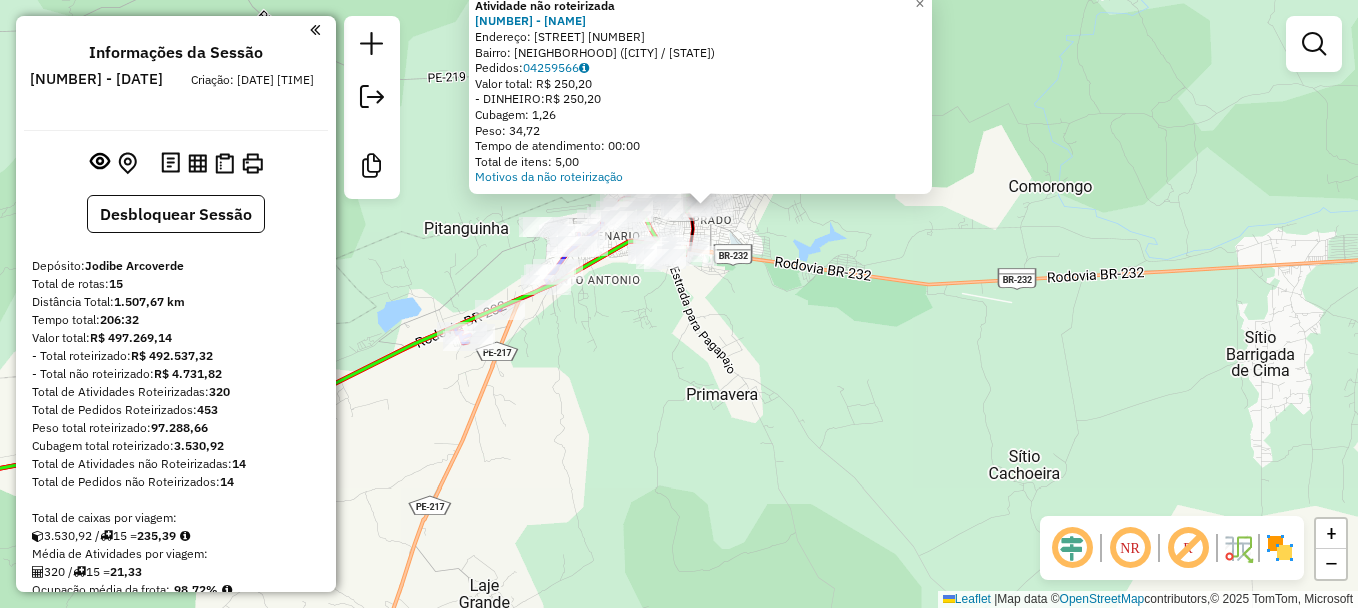 drag, startPoint x: 736, startPoint y: 310, endPoint x: 797, endPoint y: 406, distance: 113.74094 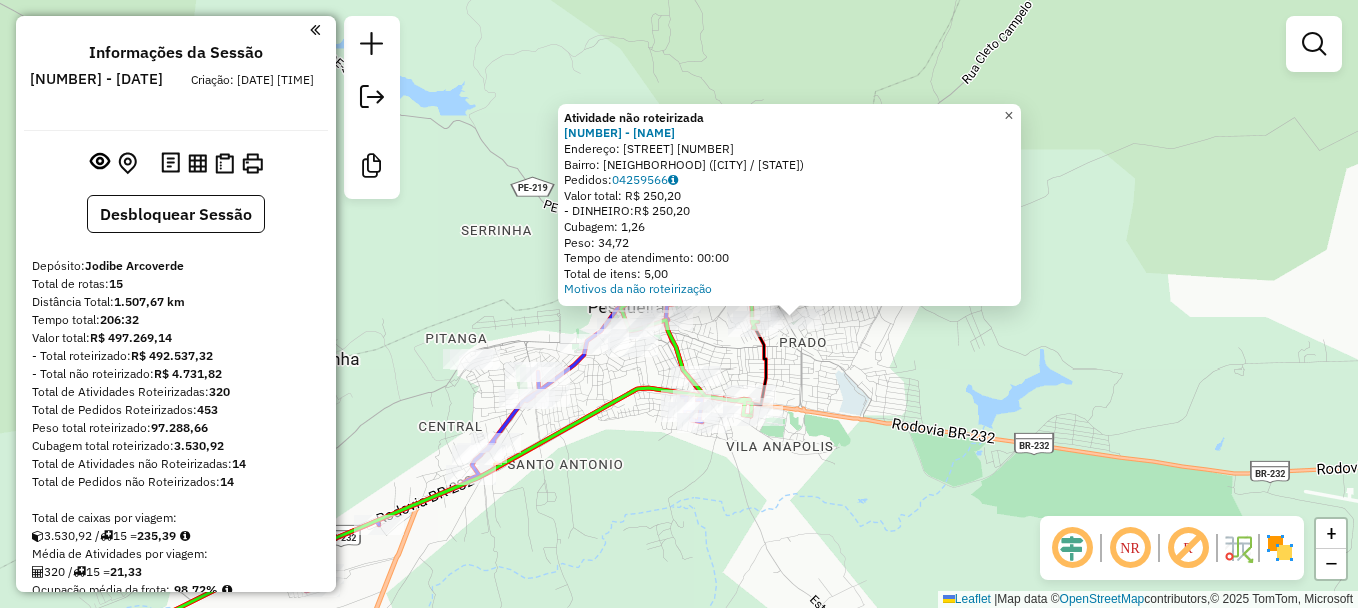 click on "×" 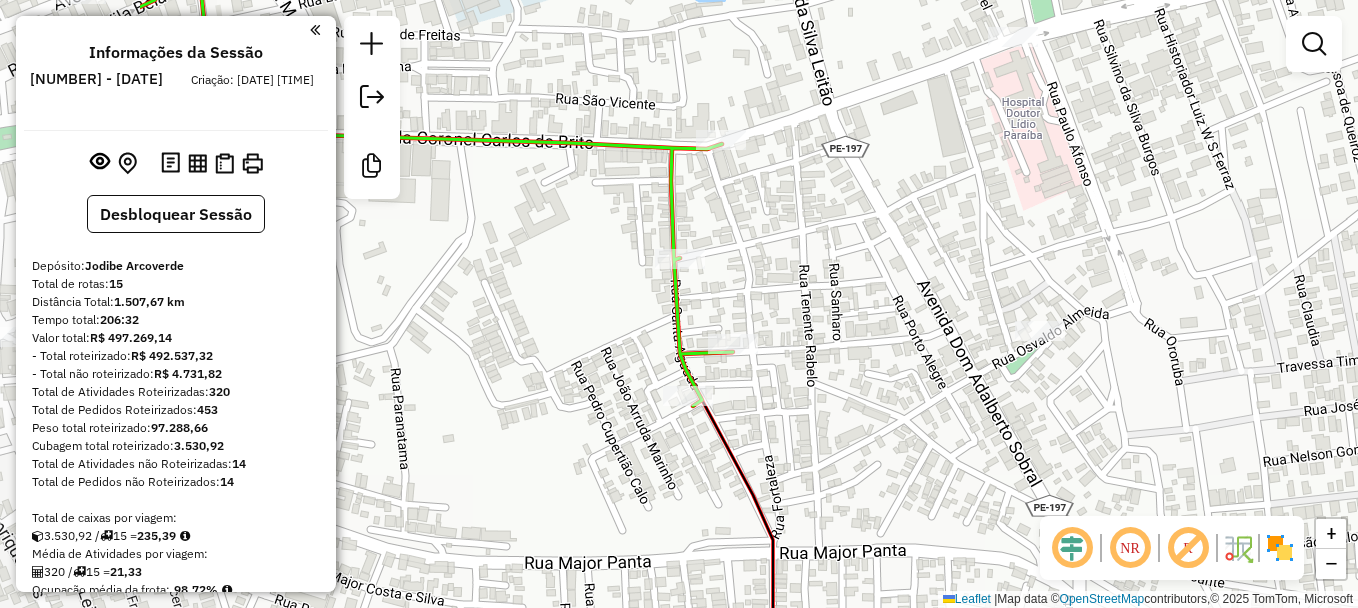 drag, startPoint x: 803, startPoint y: 363, endPoint x: 1080, endPoint y: 425, distance: 283.85382 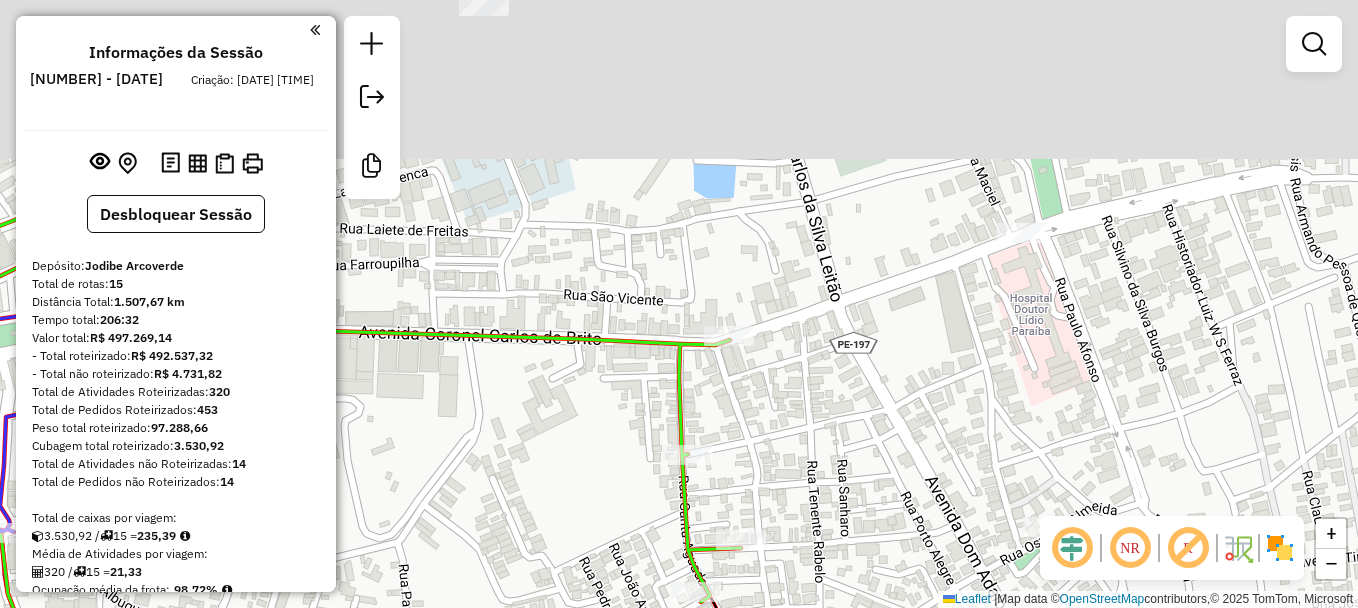 drag, startPoint x: 1029, startPoint y: 91, endPoint x: 1041, endPoint y: 308, distance: 217.33154 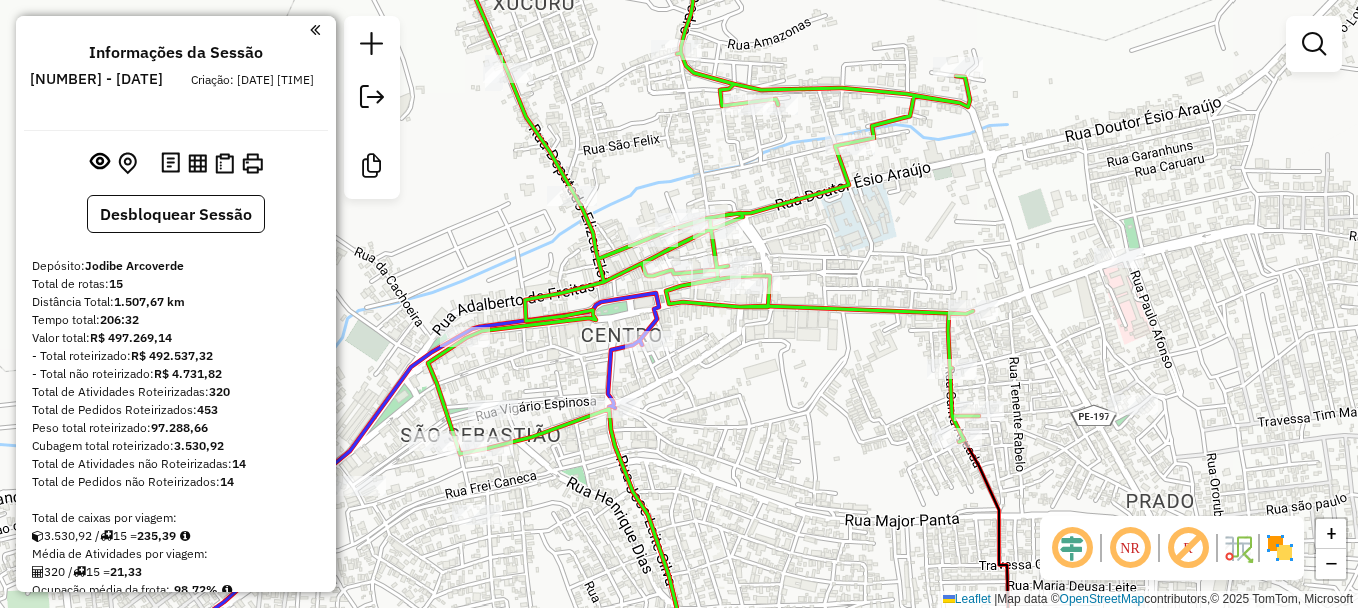 drag, startPoint x: 1046, startPoint y: 339, endPoint x: 1132, endPoint y: 316, distance: 89.02247 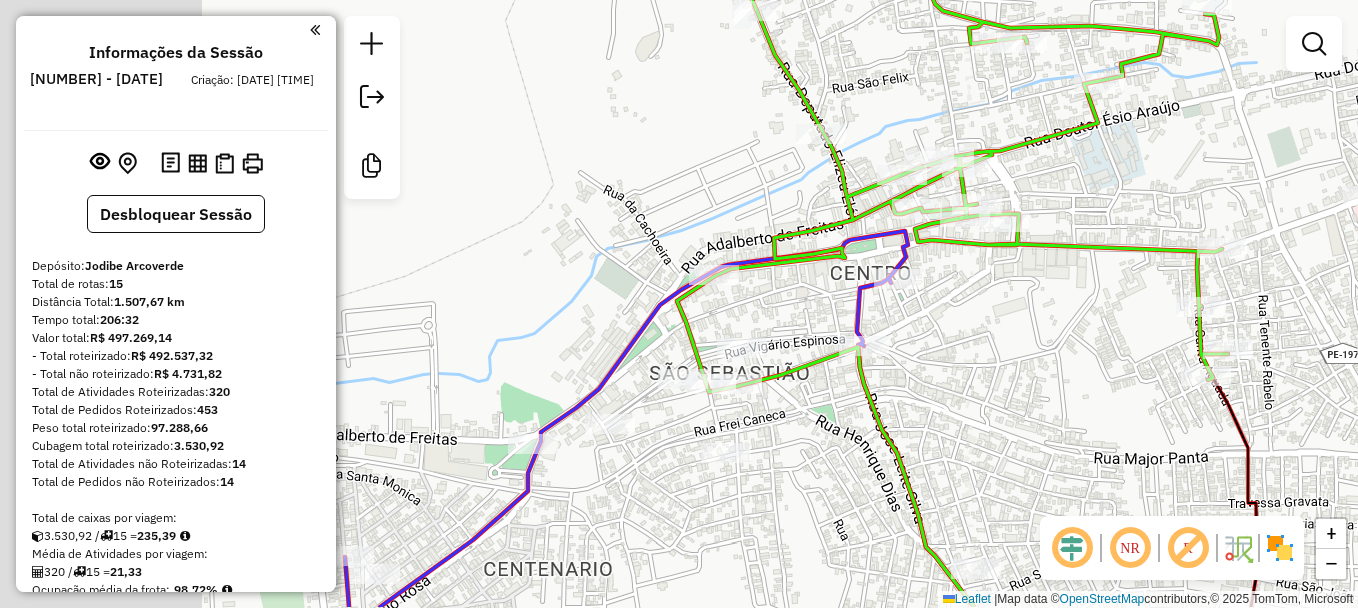 drag, startPoint x: 393, startPoint y: 531, endPoint x: 642, endPoint y: 469, distance: 256.6028 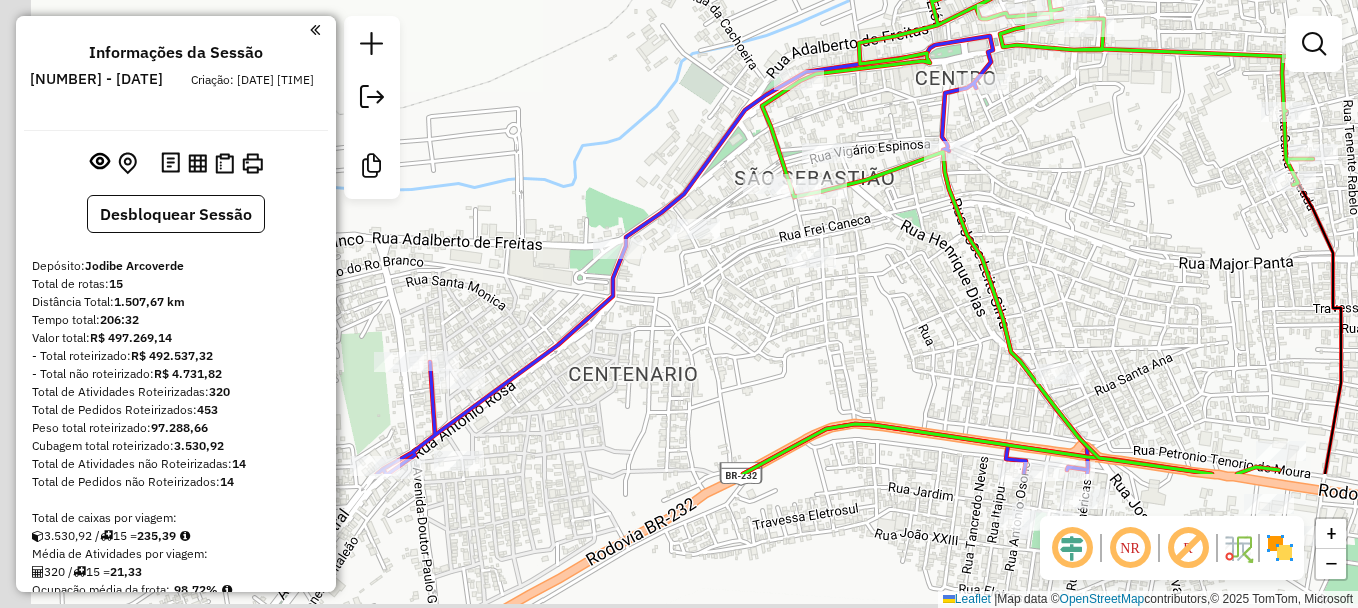 drag, startPoint x: 835, startPoint y: 530, endPoint x: 936, endPoint y: 296, distance: 254.86664 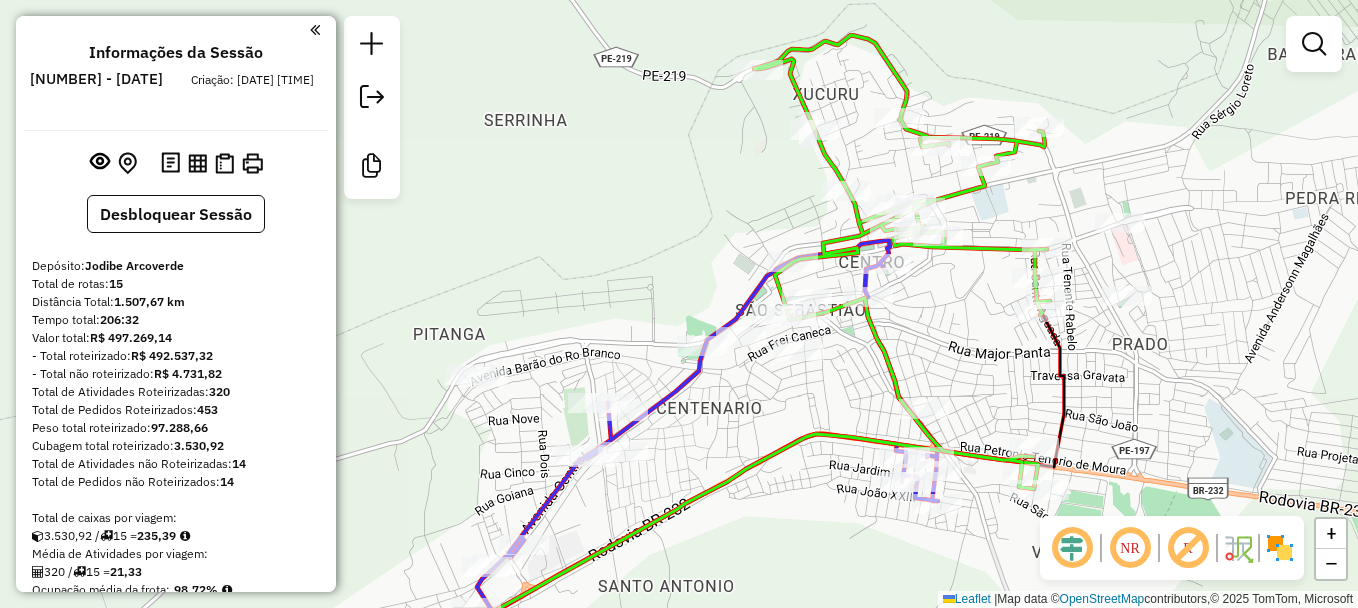 drag, startPoint x: 936, startPoint y: 296, endPoint x: 854, endPoint y: 390, distance: 124.73973 